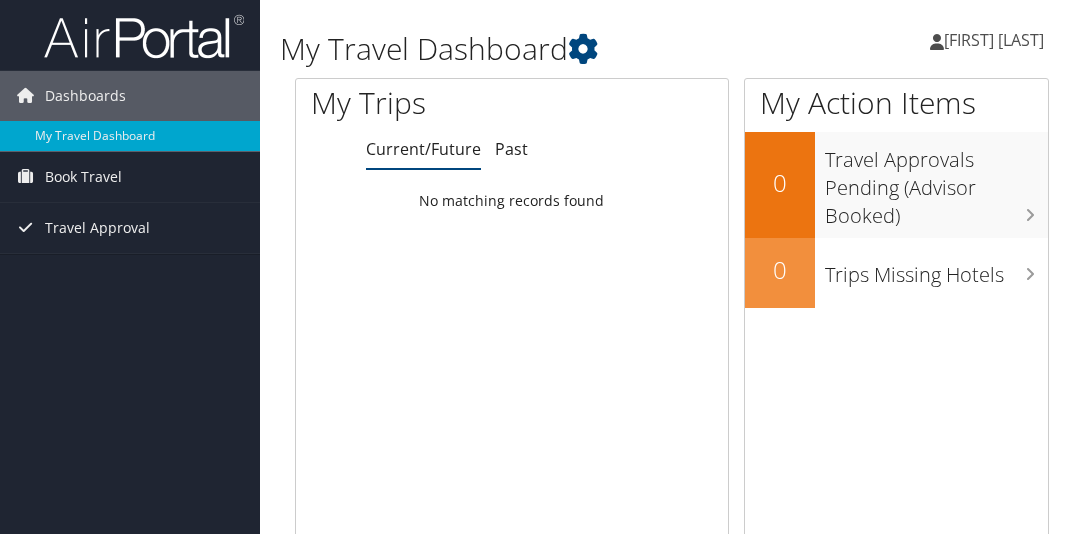 scroll, scrollTop: 0, scrollLeft: 0, axis: both 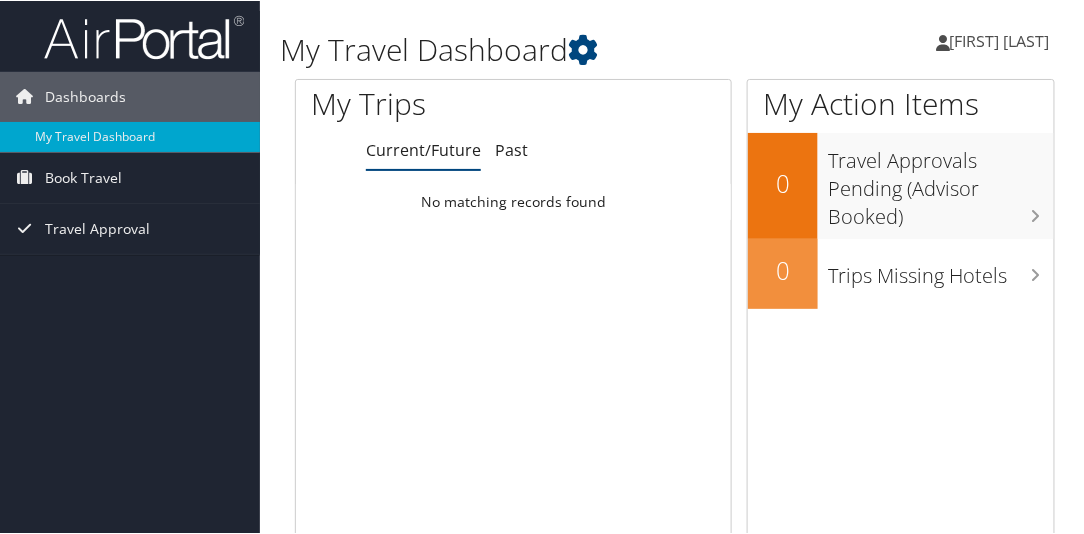 click on "My Trips" at bounding box center (423, 105) 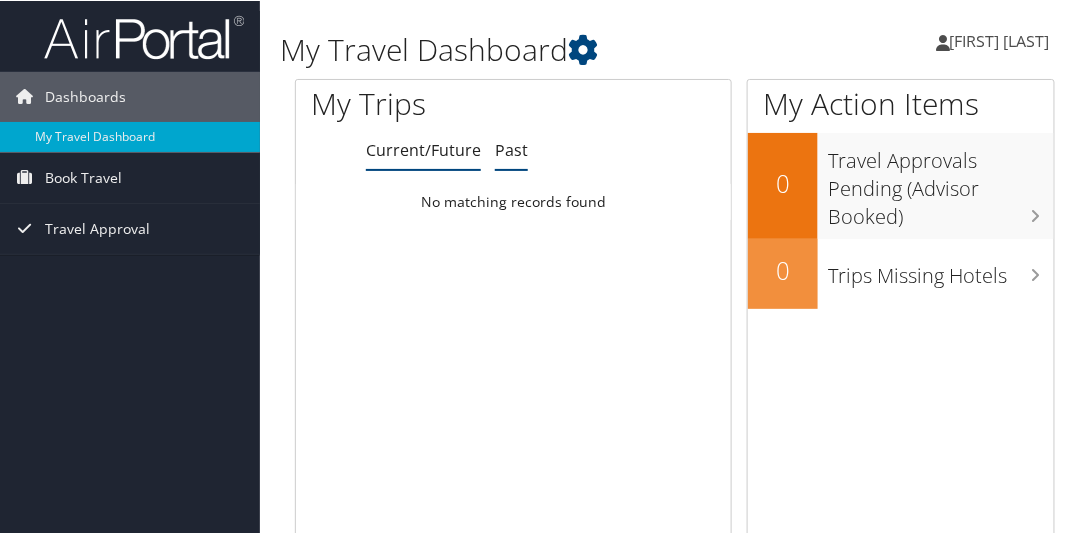 click on "Past" at bounding box center [511, 149] 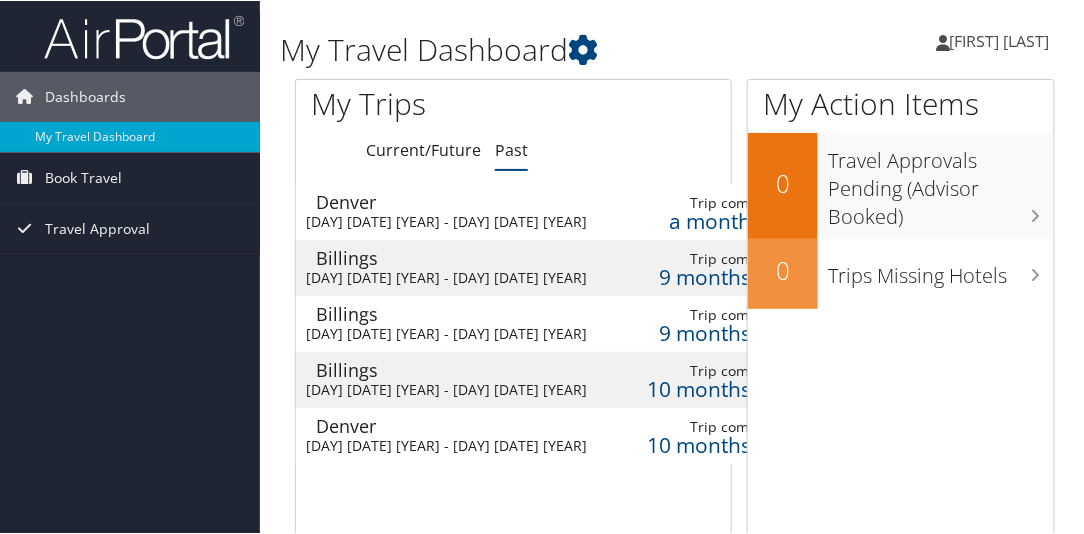 drag, startPoint x: 657, startPoint y: 177, endPoint x: 644, endPoint y: 177, distance: 13 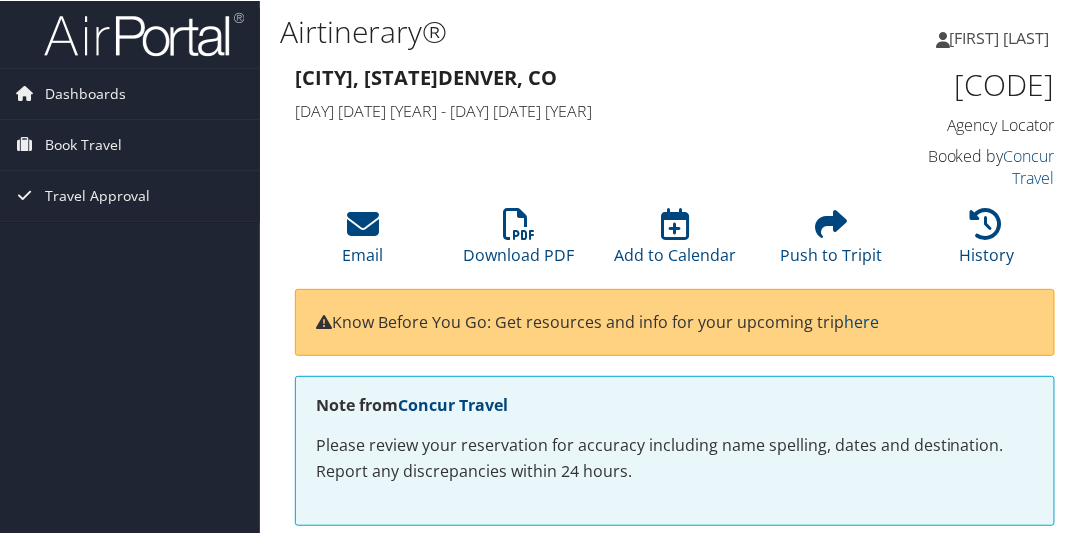 scroll, scrollTop: 1, scrollLeft: 0, axis: vertical 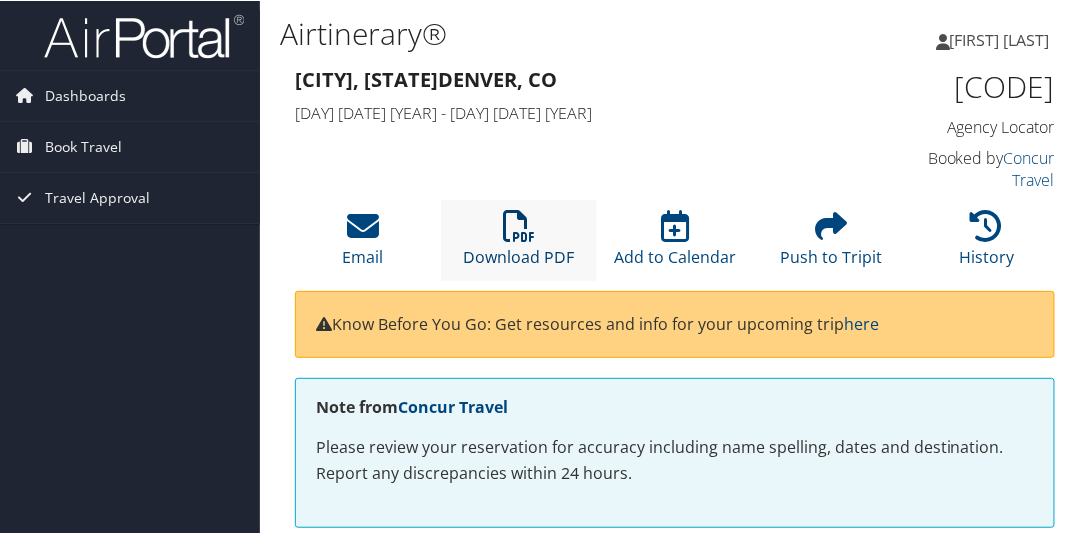 click on "Download PDF" at bounding box center (519, 244) 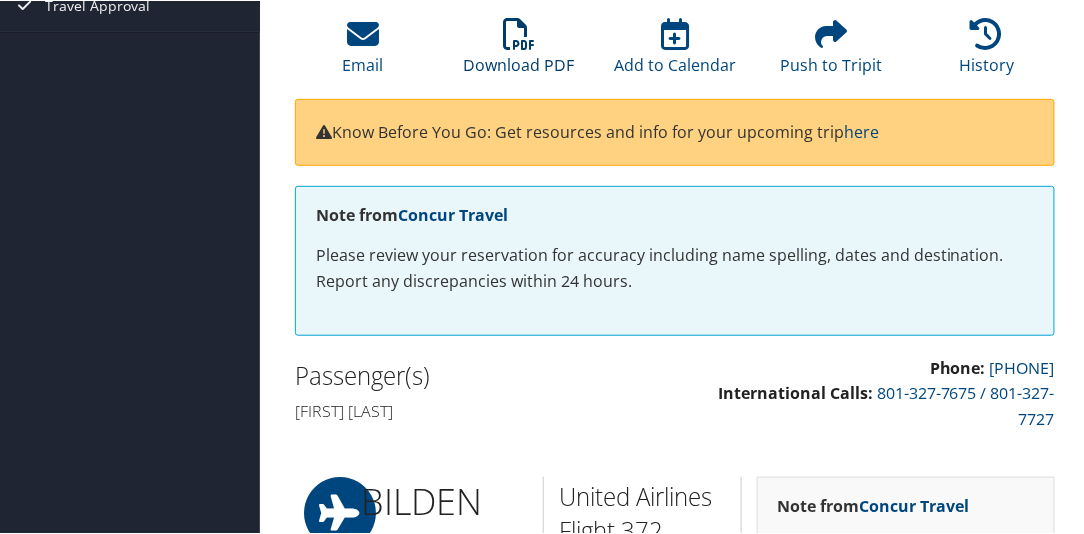 scroll, scrollTop: 0, scrollLeft: 0, axis: both 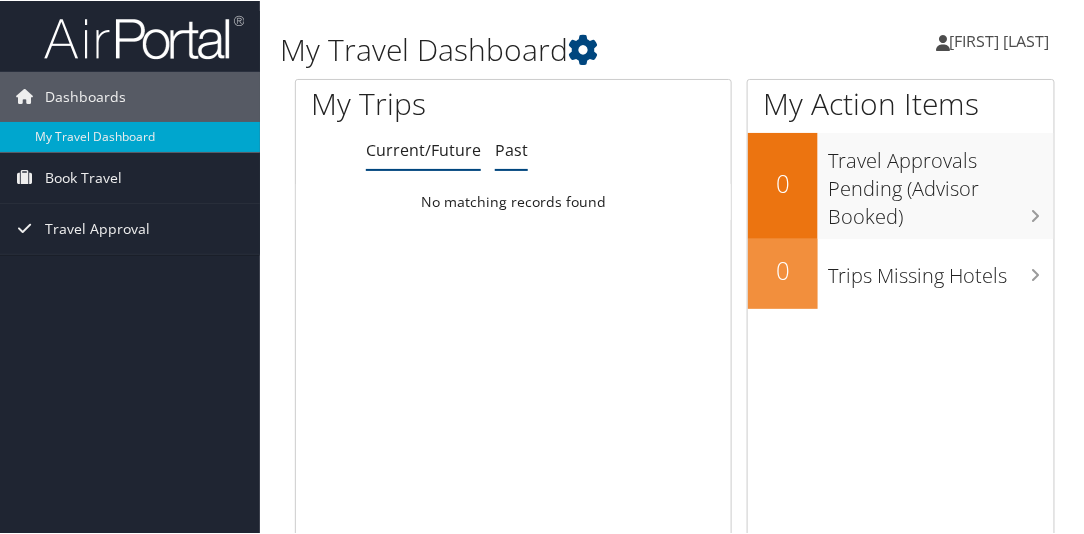 drag, startPoint x: 0, startPoint y: 0, endPoint x: 478, endPoint y: 123, distance: 493.5717 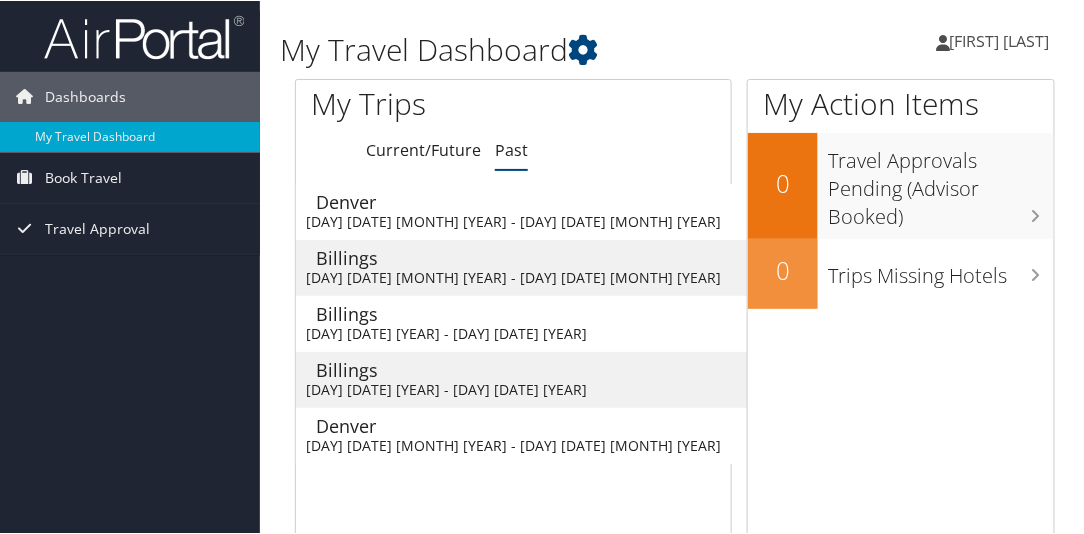 click on "a month ago" at bounding box center [853, 220] 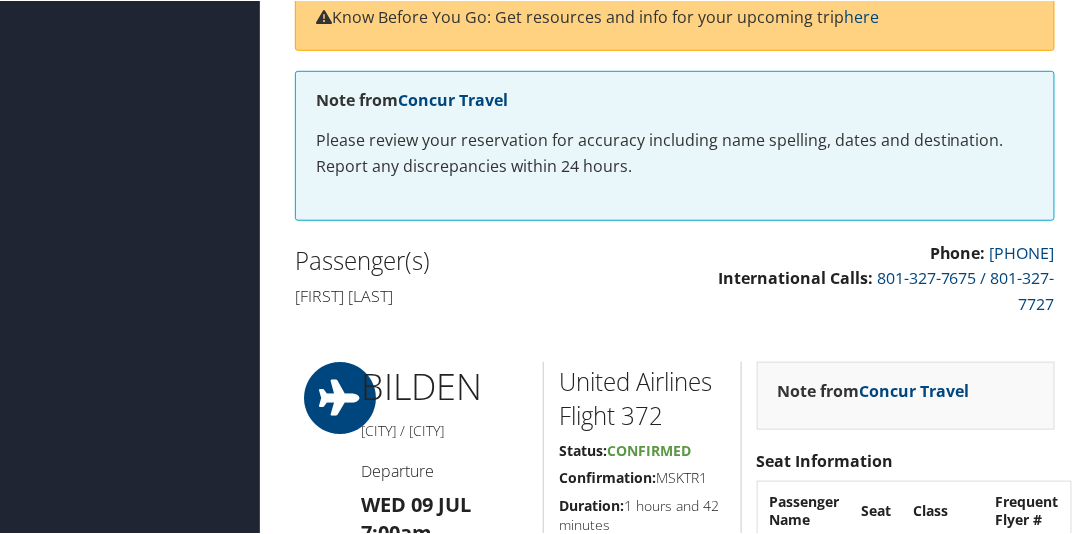 scroll, scrollTop: 306, scrollLeft: 0, axis: vertical 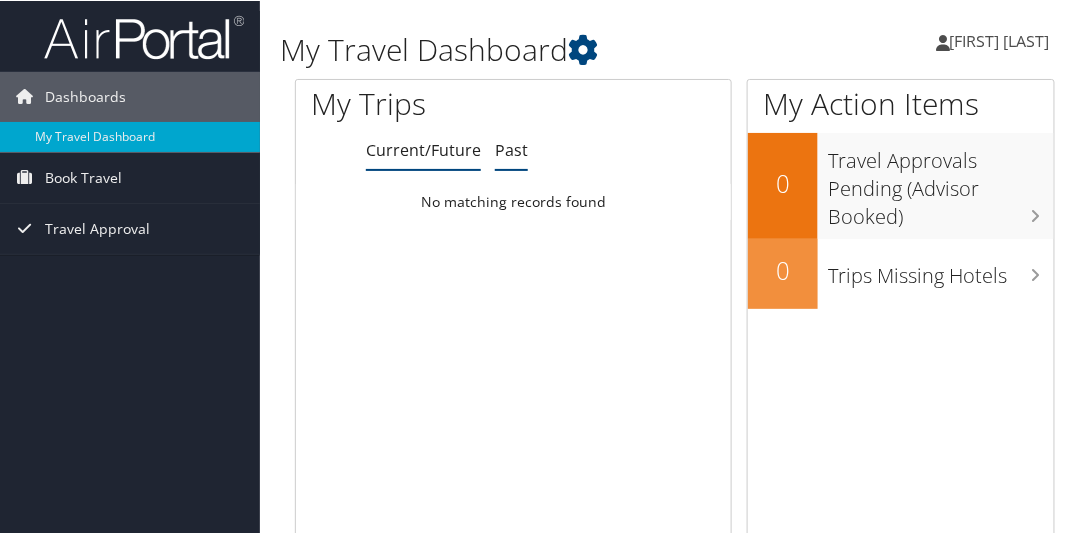 click on "Past" at bounding box center [511, 149] 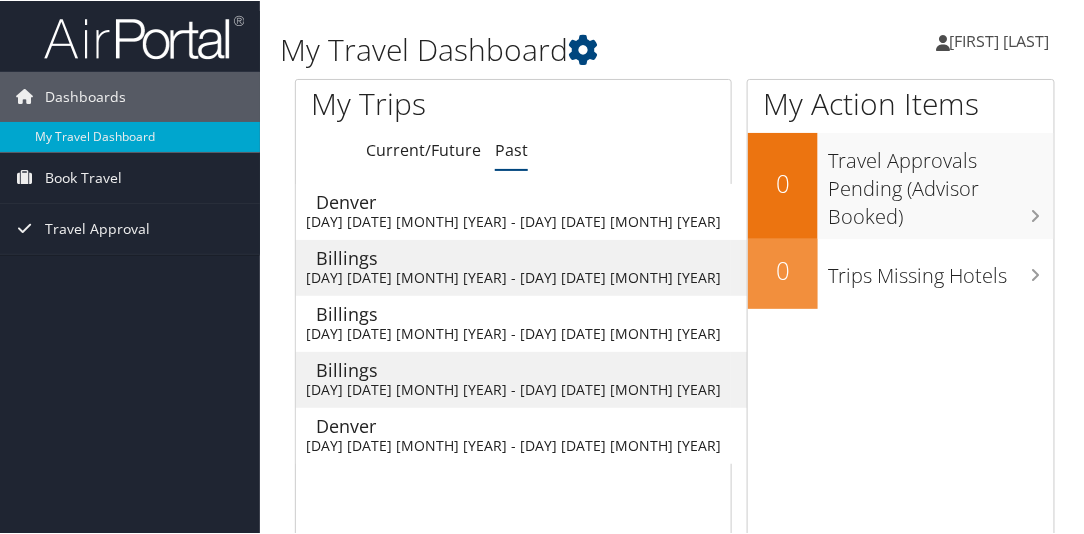 click on "a month ago" at bounding box center (853, 220) 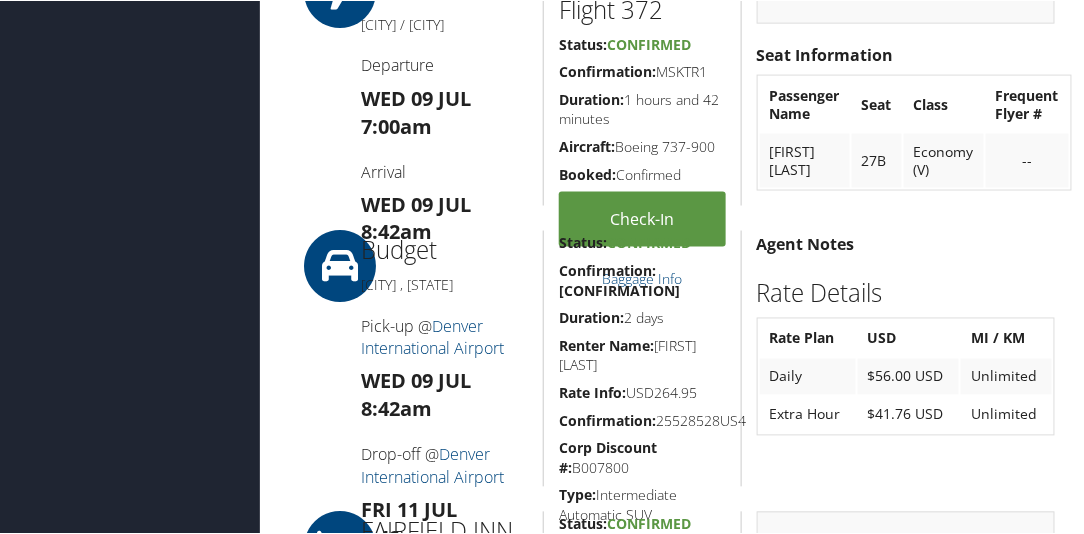 scroll, scrollTop: 718, scrollLeft: 0, axis: vertical 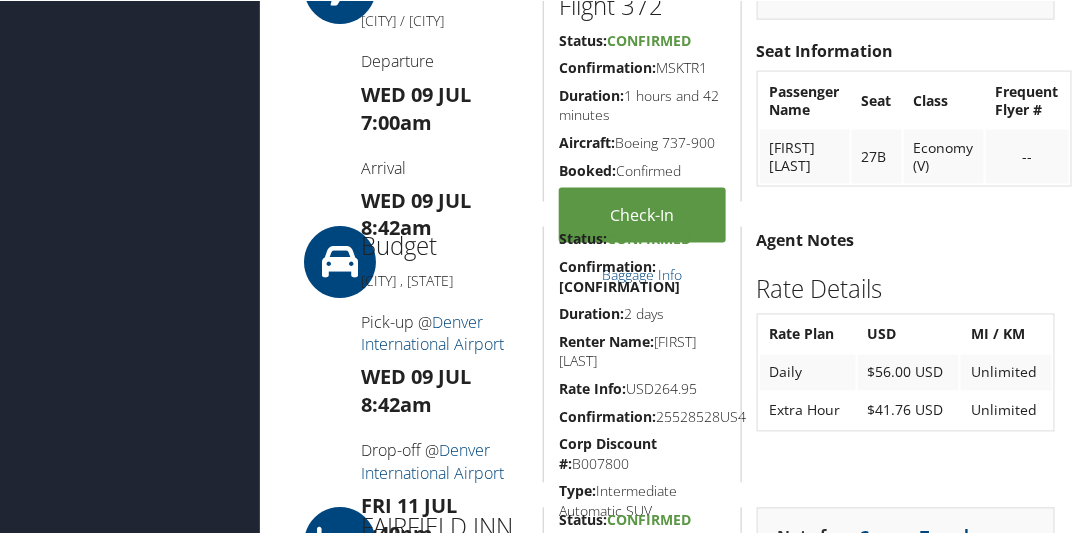 click at bounding box center [340, 543] 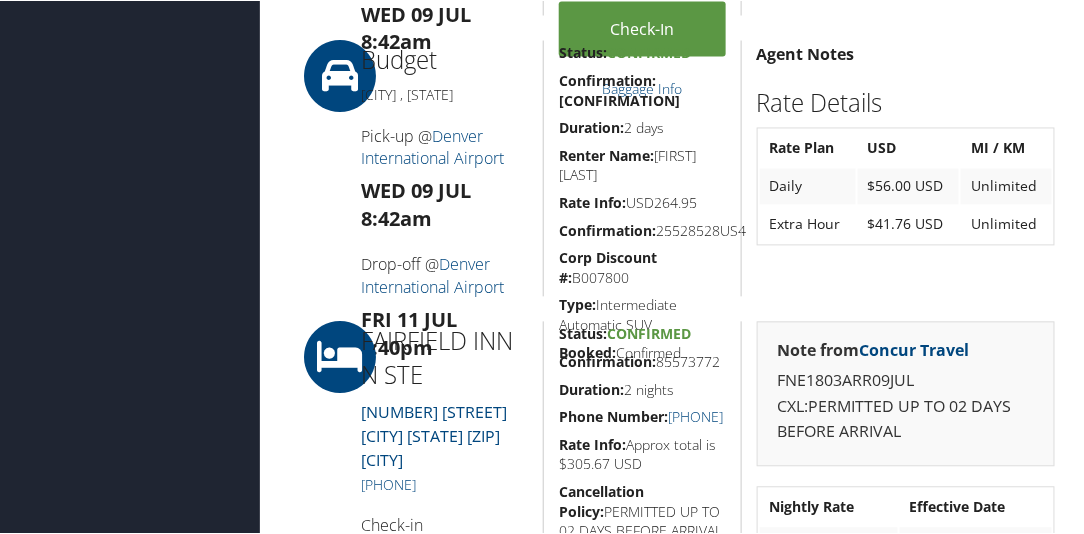 scroll, scrollTop: 898, scrollLeft: 0, axis: vertical 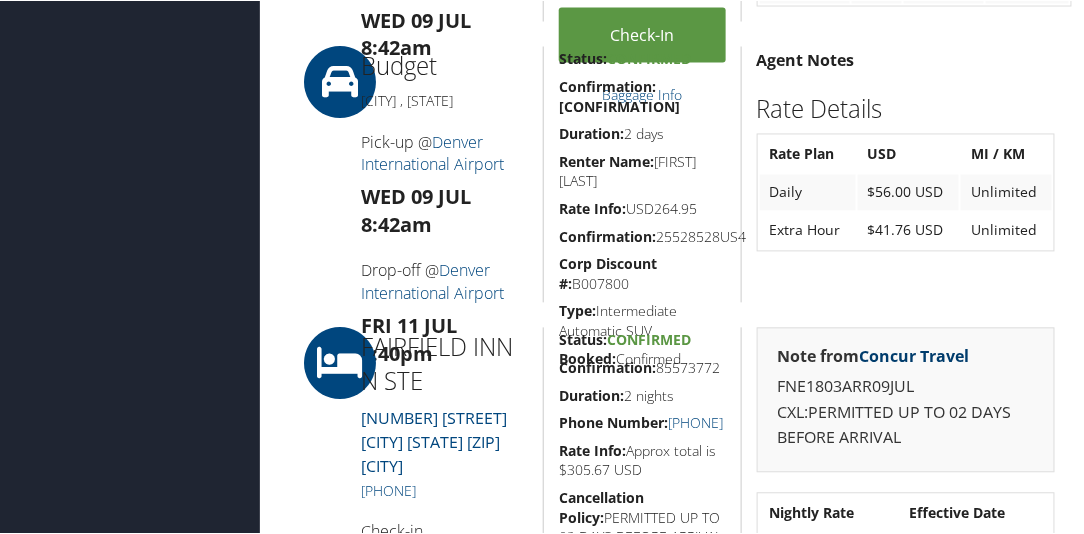 click on "Concur Travel" at bounding box center [915, 356] 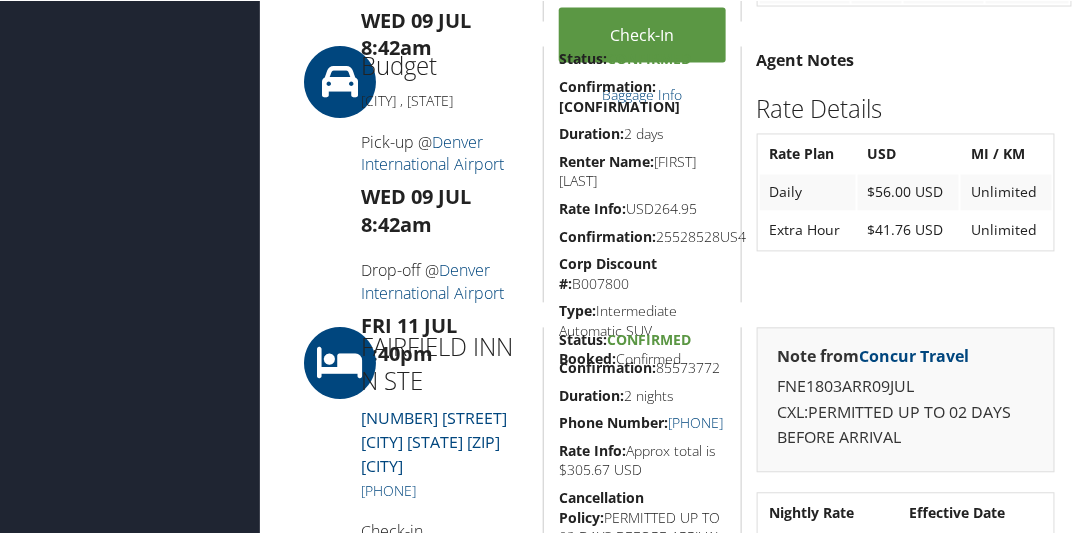 click on "Note from  Concur Travel
FNE1803ARR09JUL CXL:PERMITTED UP TO 02 DAYS BEFORE ARRIVAL
Nightly Rate                      Effective Date
$139.00 USD                      Jul 9, 2025" at bounding box center [905, 457] 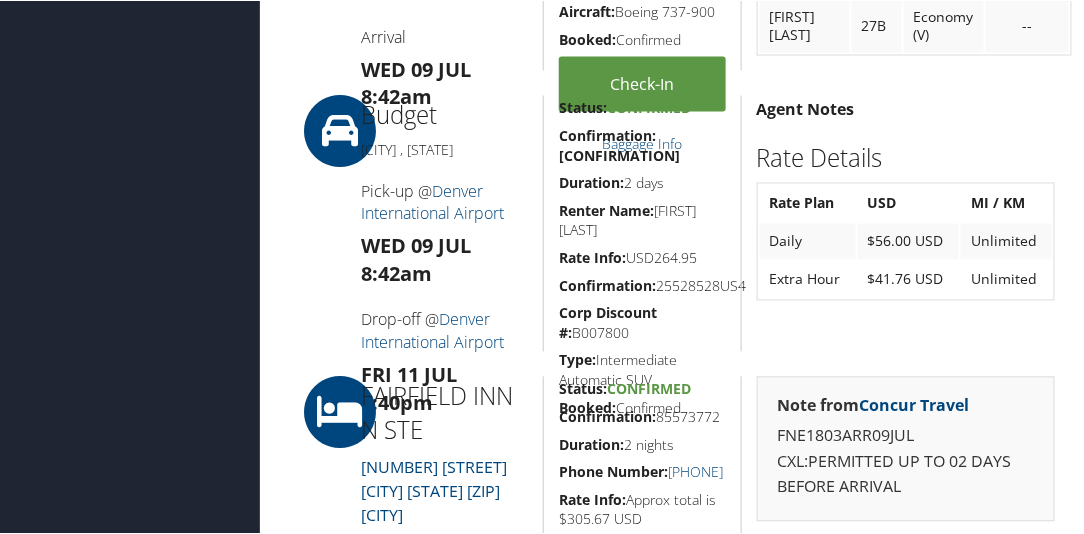scroll, scrollTop: 848, scrollLeft: 0, axis: vertical 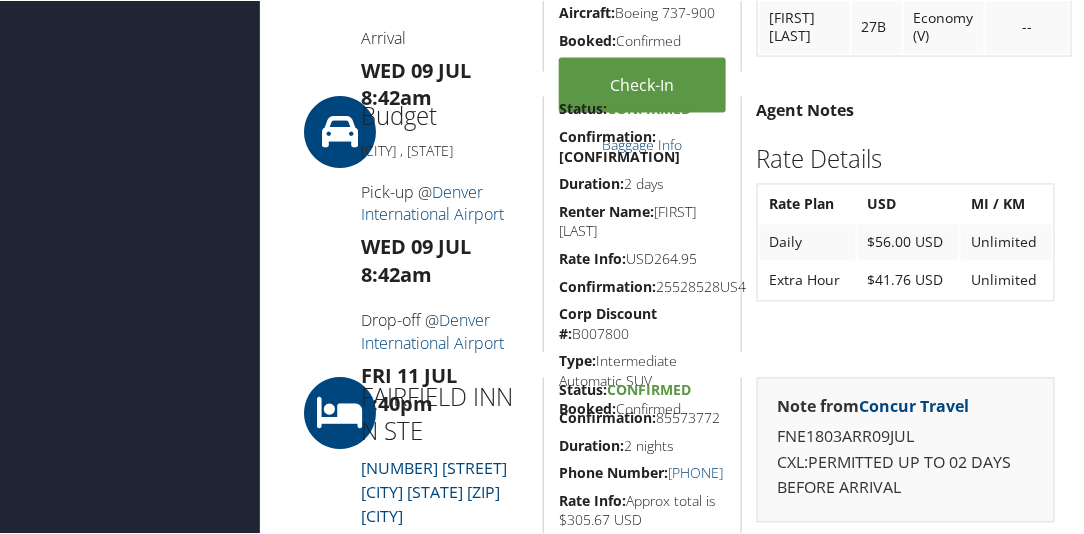 drag, startPoint x: 683, startPoint y: 239, endPoint x: 626, endPoint y: 239, distance: 57 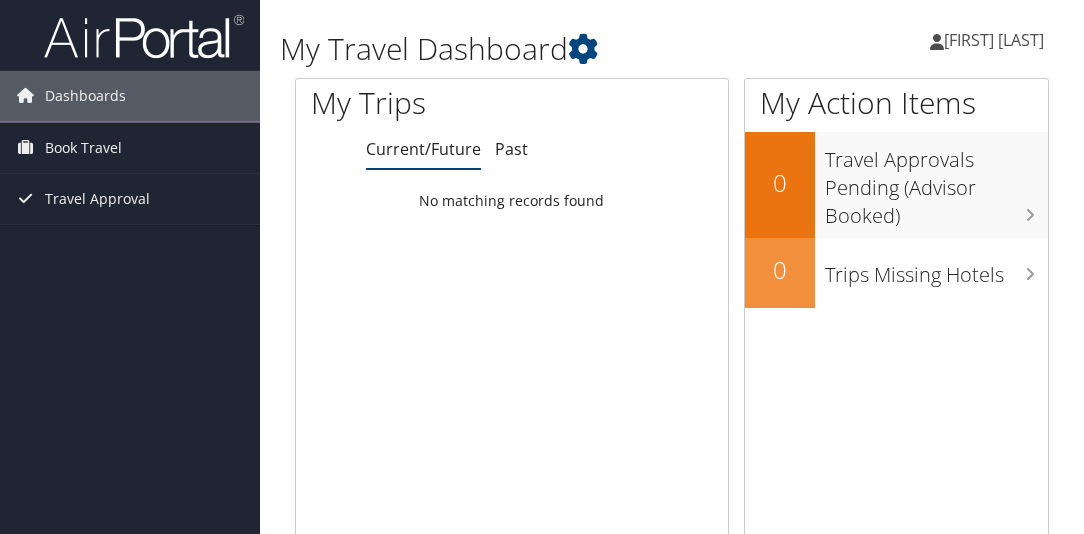 scroll, scrollTop: 0, scrollLeft: 0, axis: both 